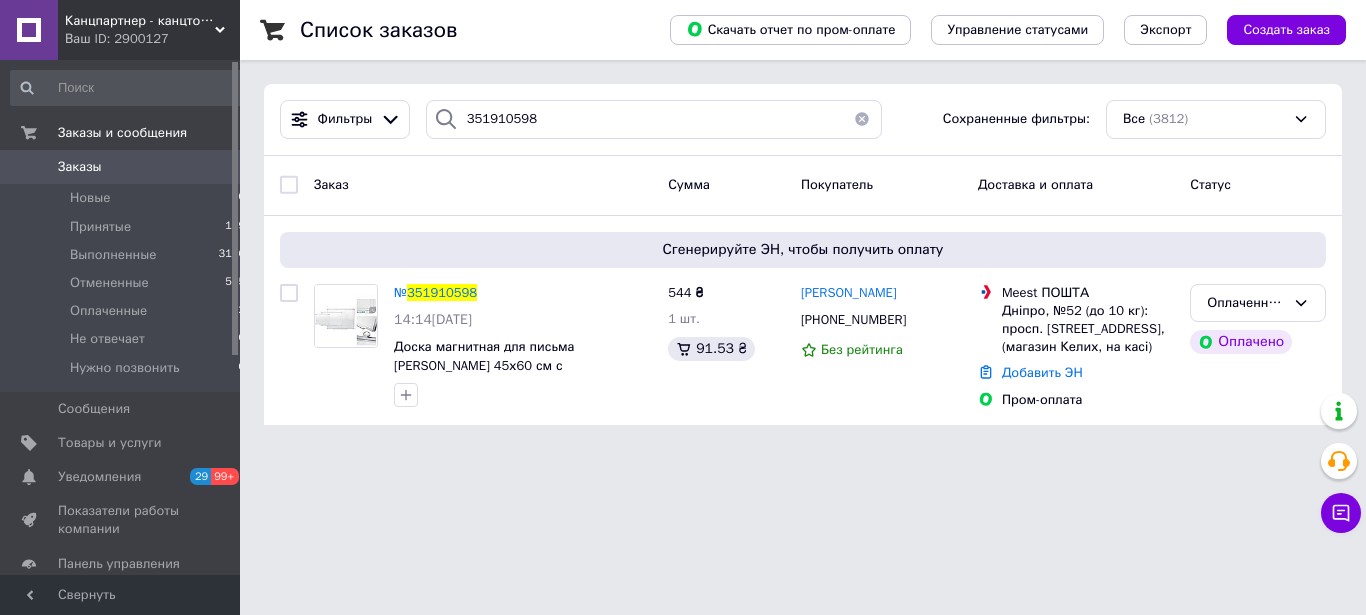 scroll, scrollTop: 0, scrollLeft: 0, axis: both 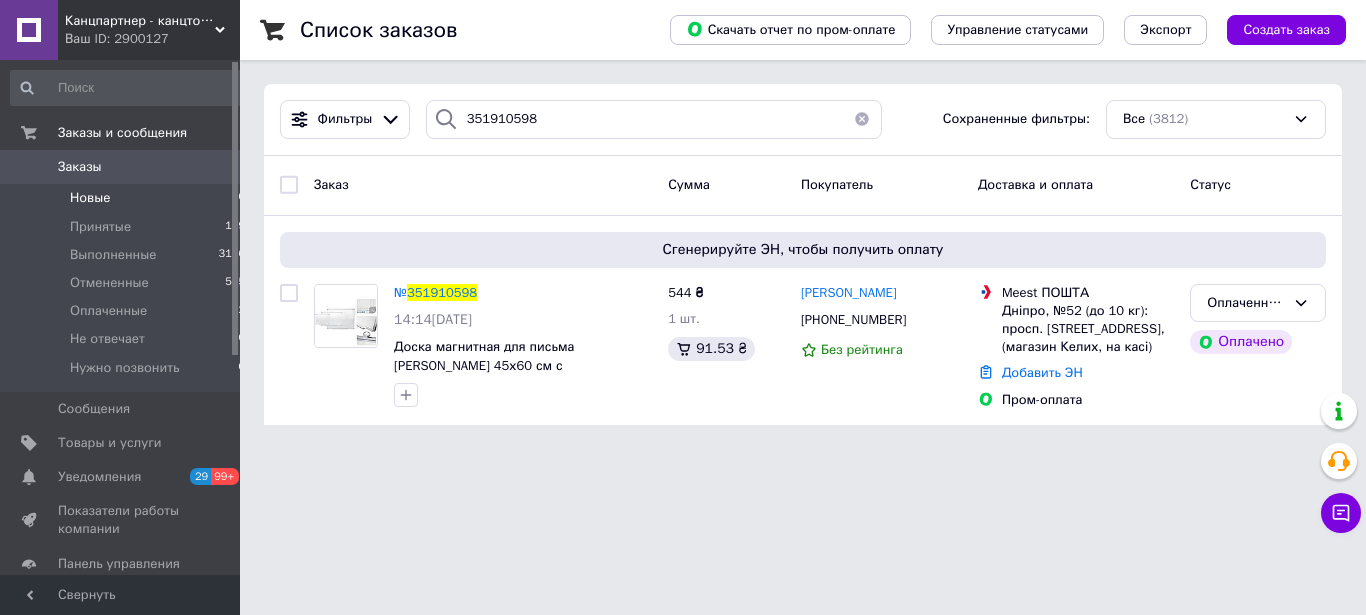 click on "Новые" at bounding box center [90, 198] 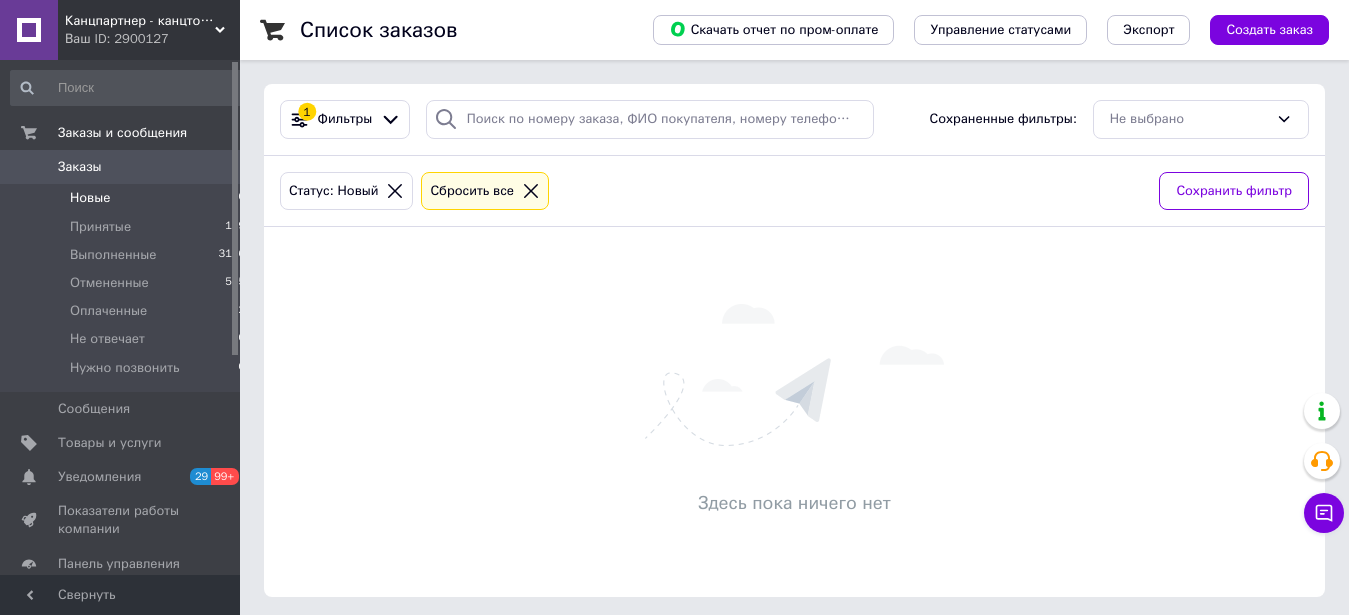 click on "Новые 0" at bounding box center [128, 198] 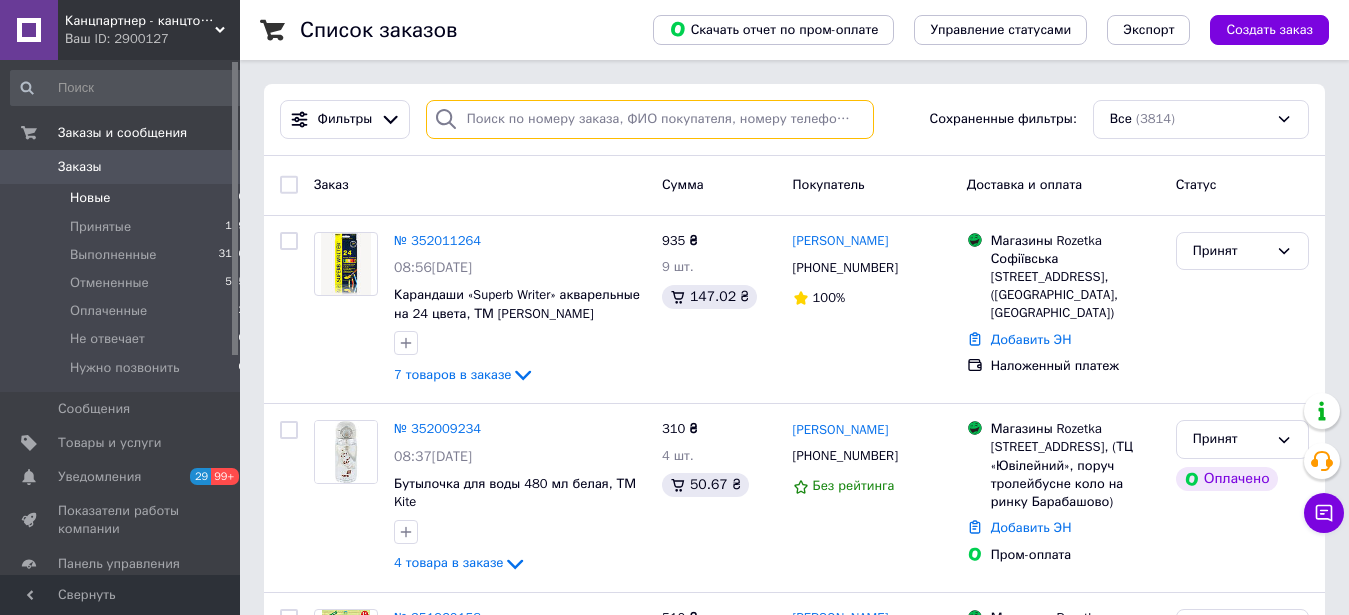 click at bounding box center (650, 119) 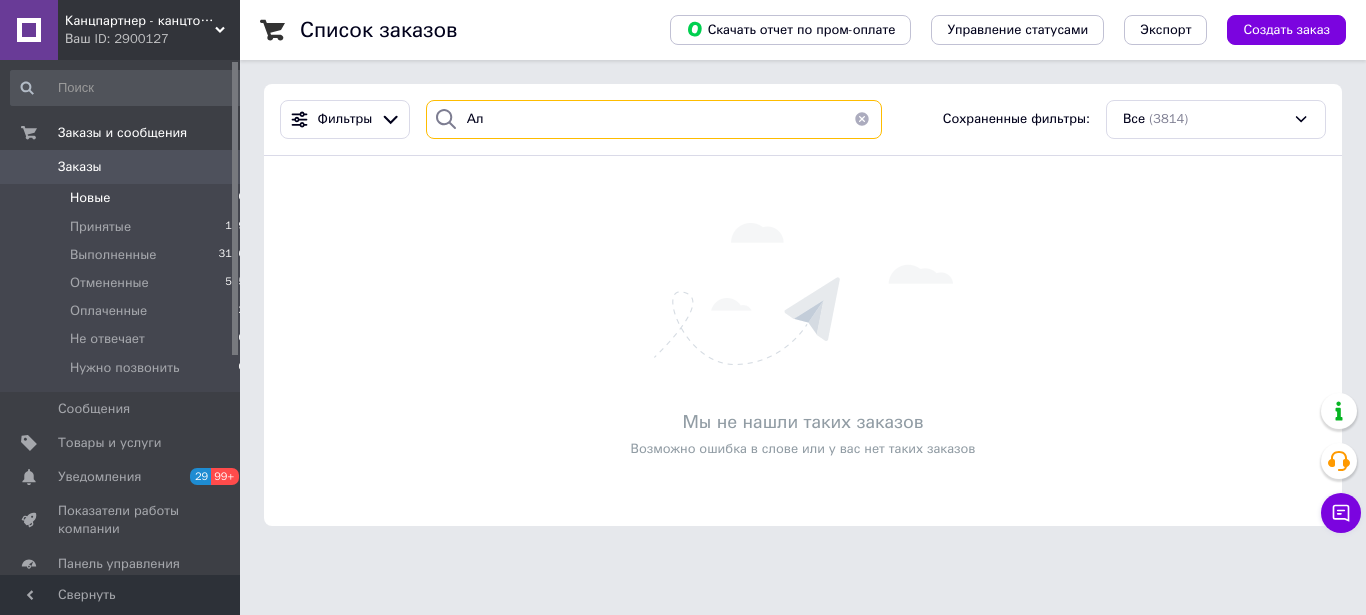 type on "А" 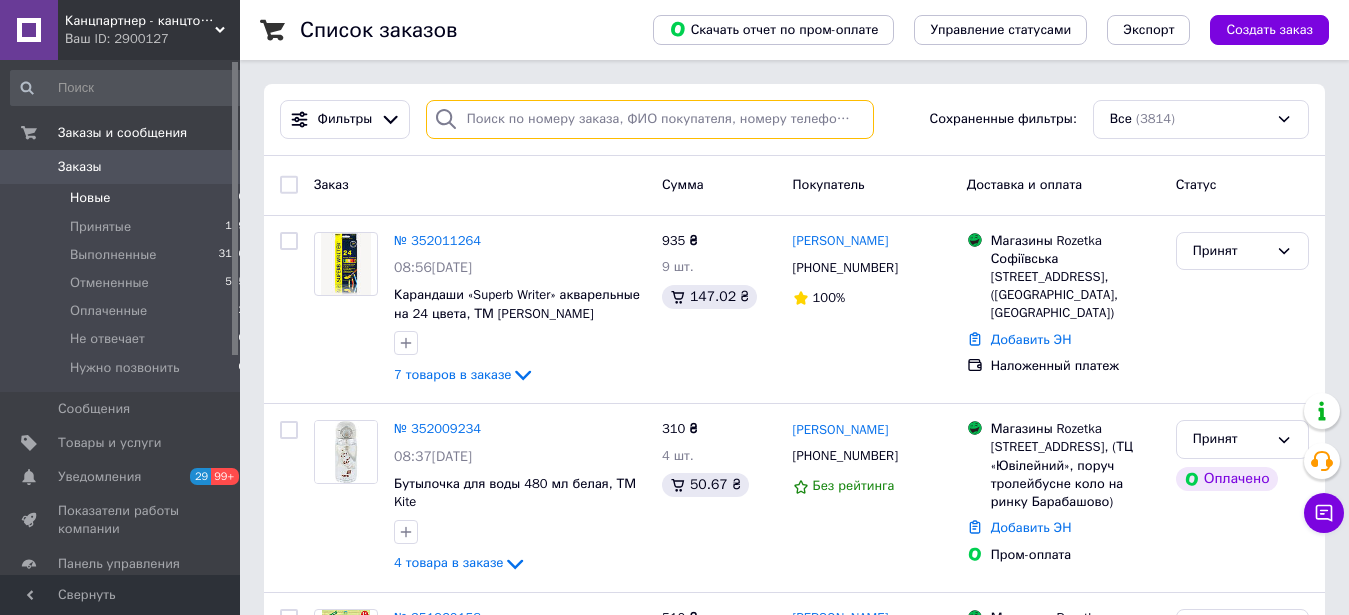 paste on "352004873" 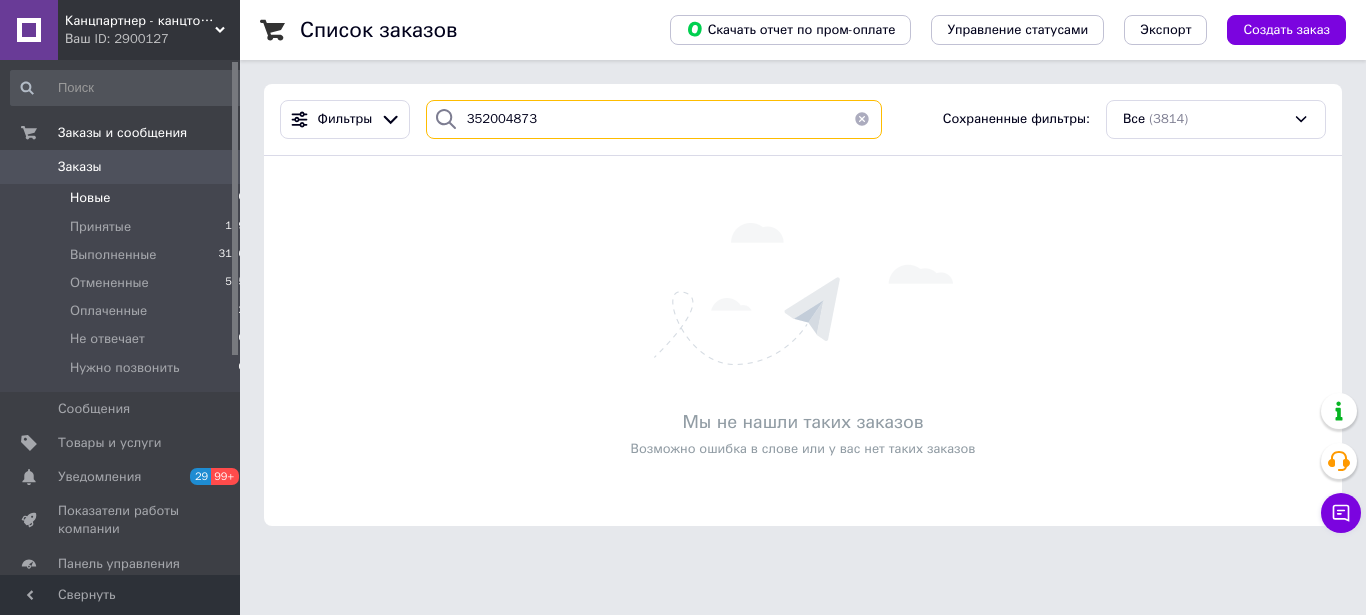 type on "352004873" 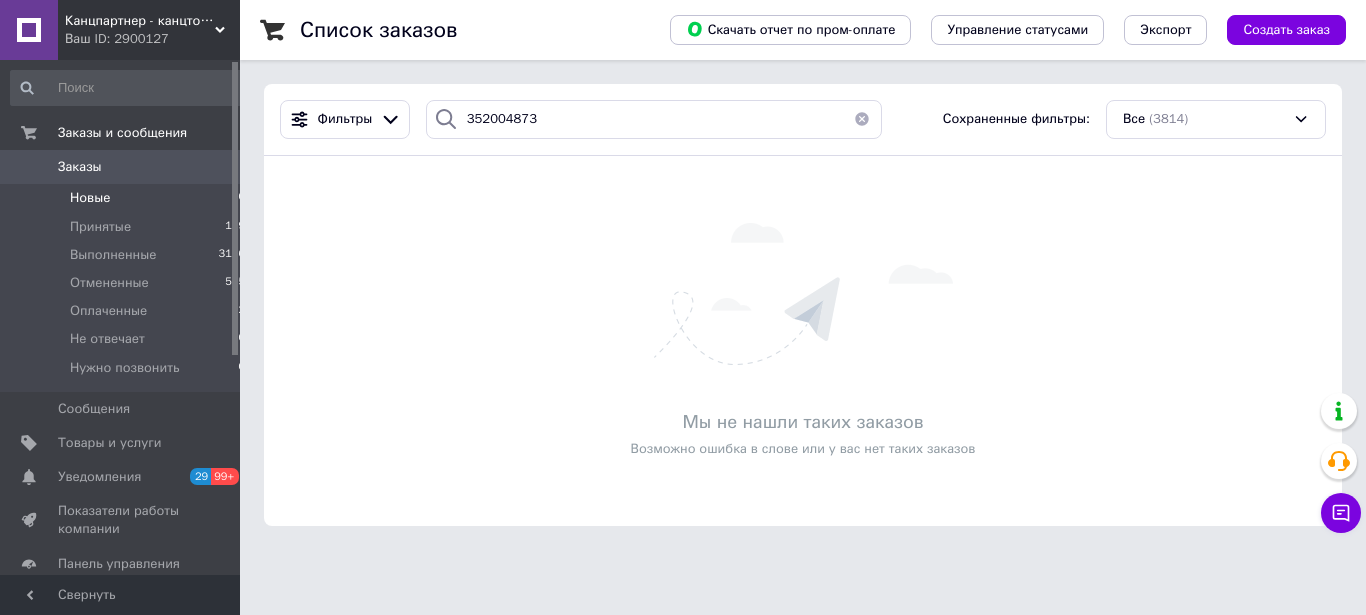 click on "Ваш ID: 2900127" at bounding box center (152, 39) 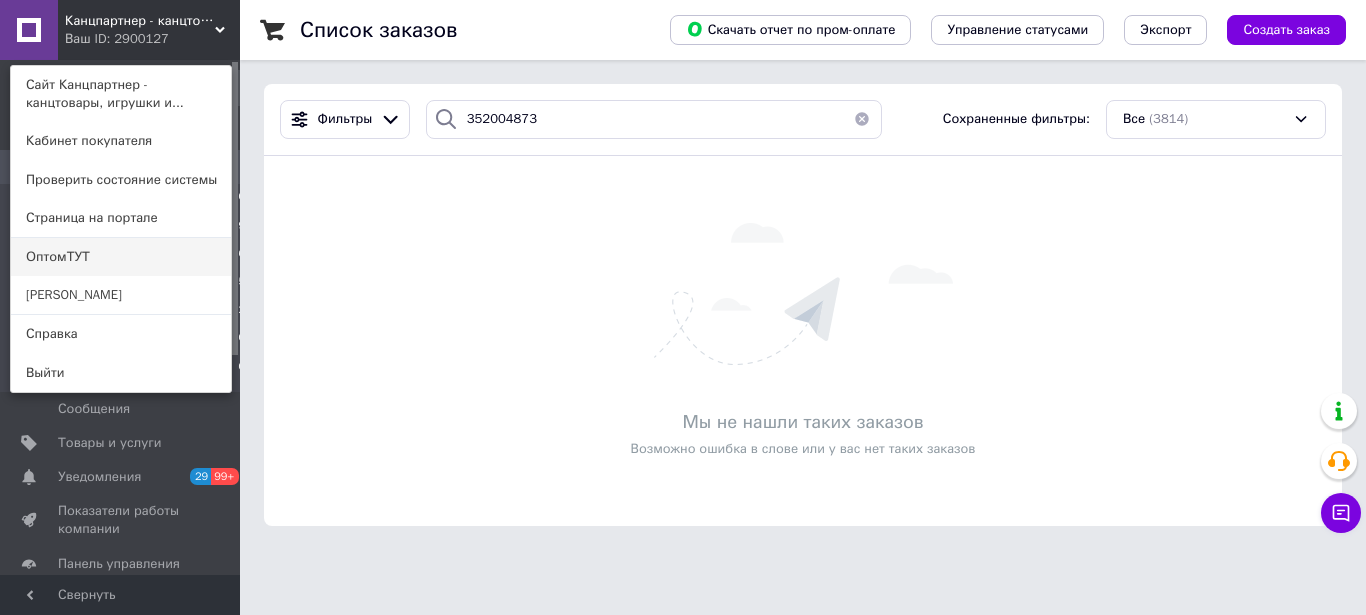 click on "ОптомТУТ" at bounding box center [121, 257] 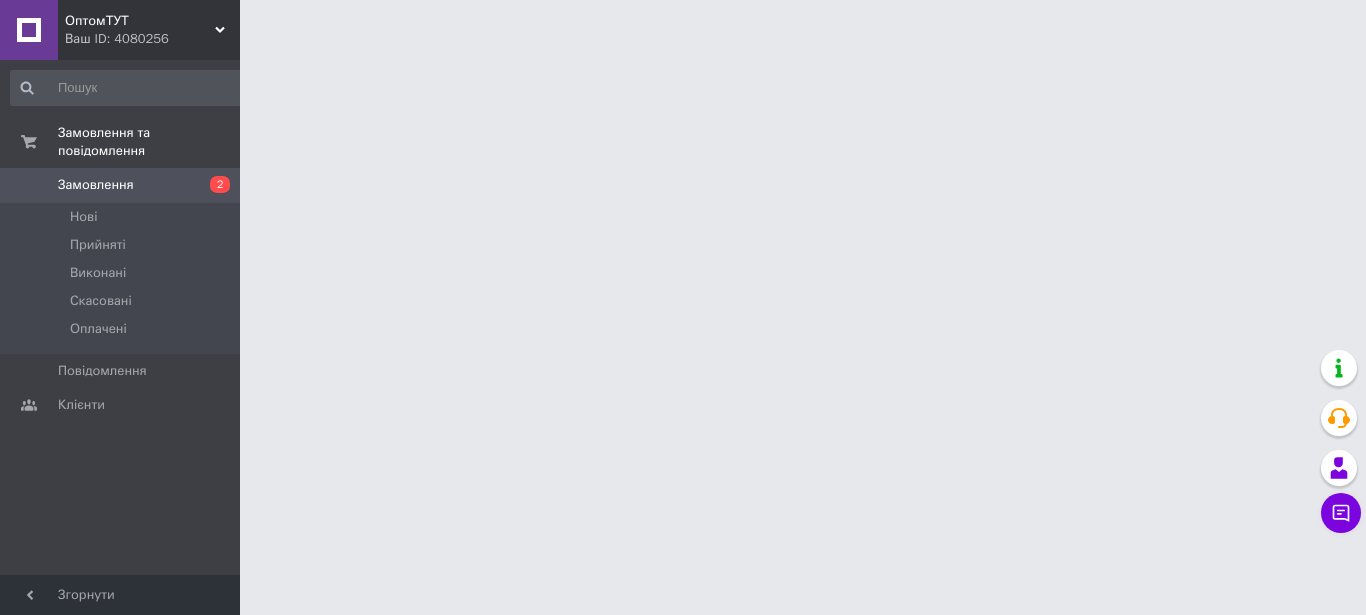 scroll, scrollTop: 0, scrollLeft: 0, axis: both 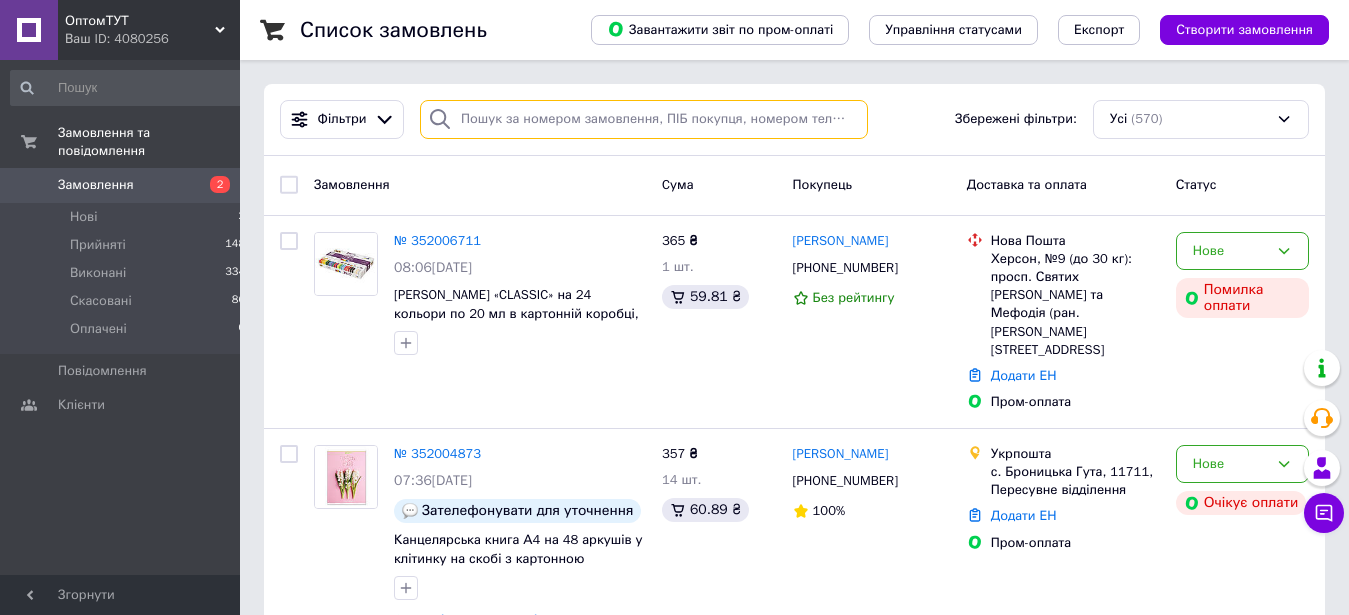 click at bounding box center (644, 119) 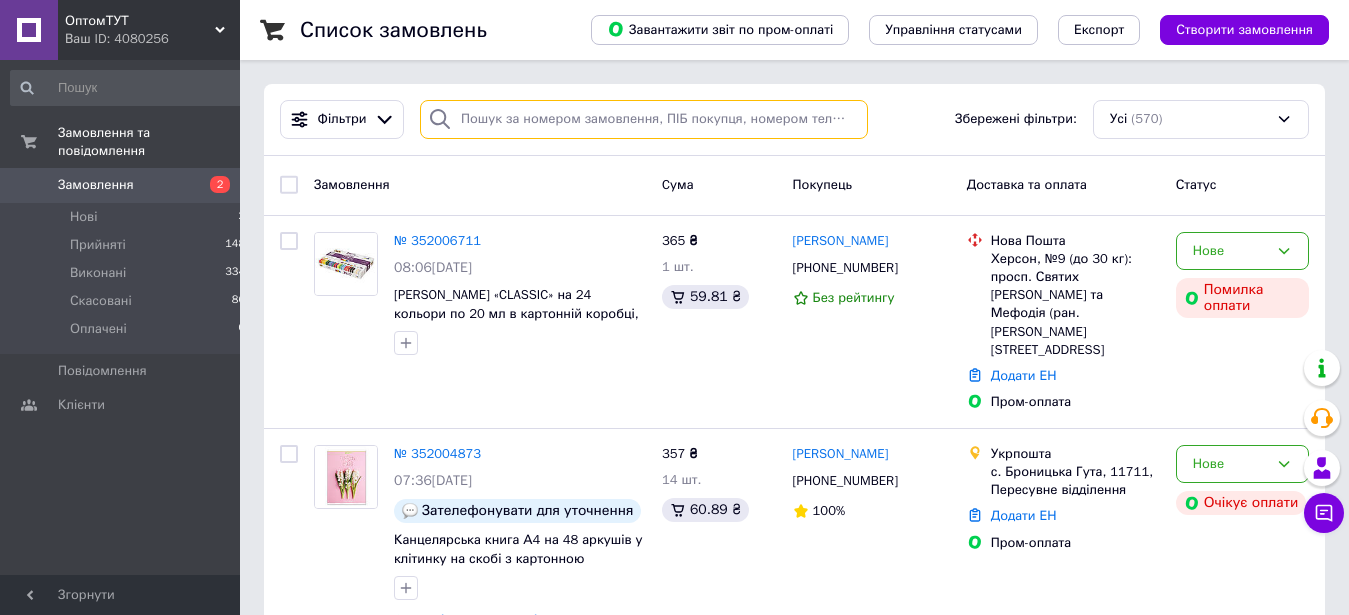 paste on "352004873" 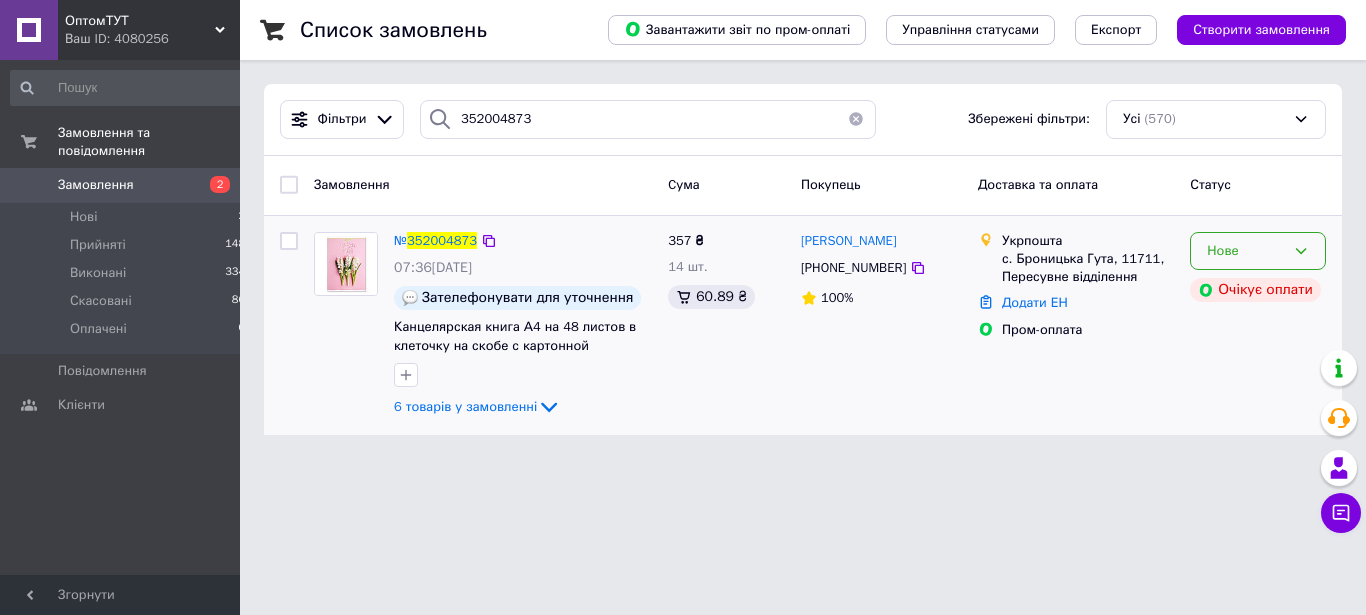 click 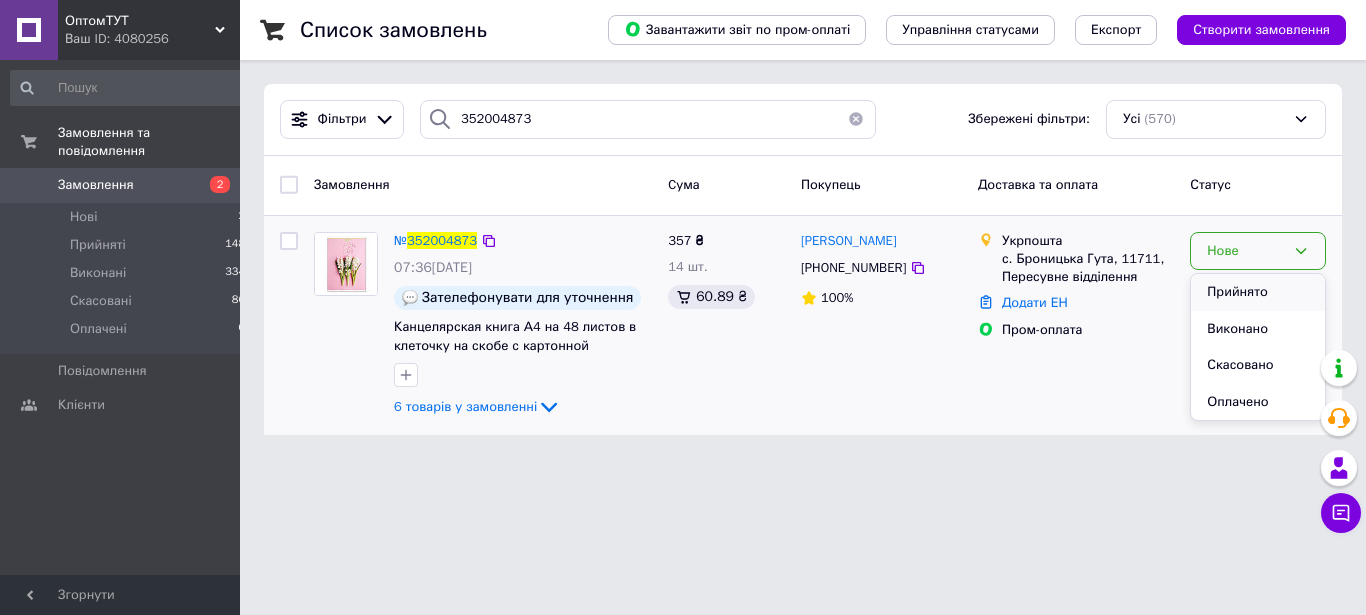 click on "Прийнято" at bounding box center [1258, 292] 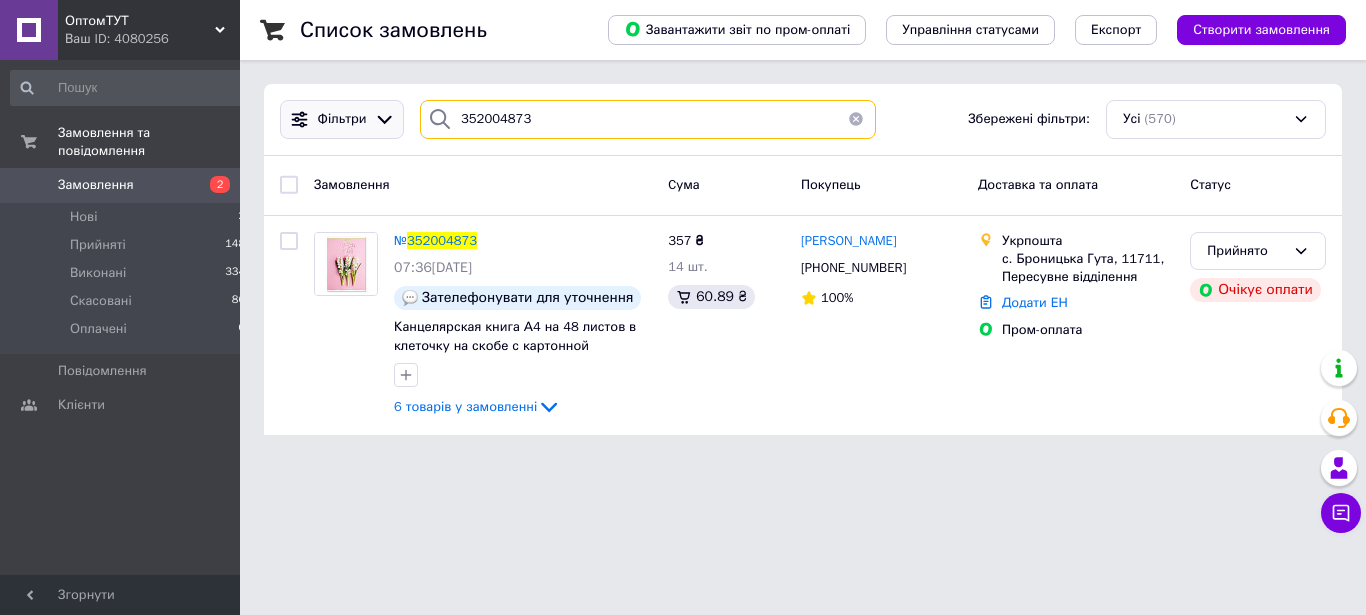 drag, startPoint x: 524, startPoint y: 120, endPoint x: 330, endPoint y: 115, distance: 194.06442 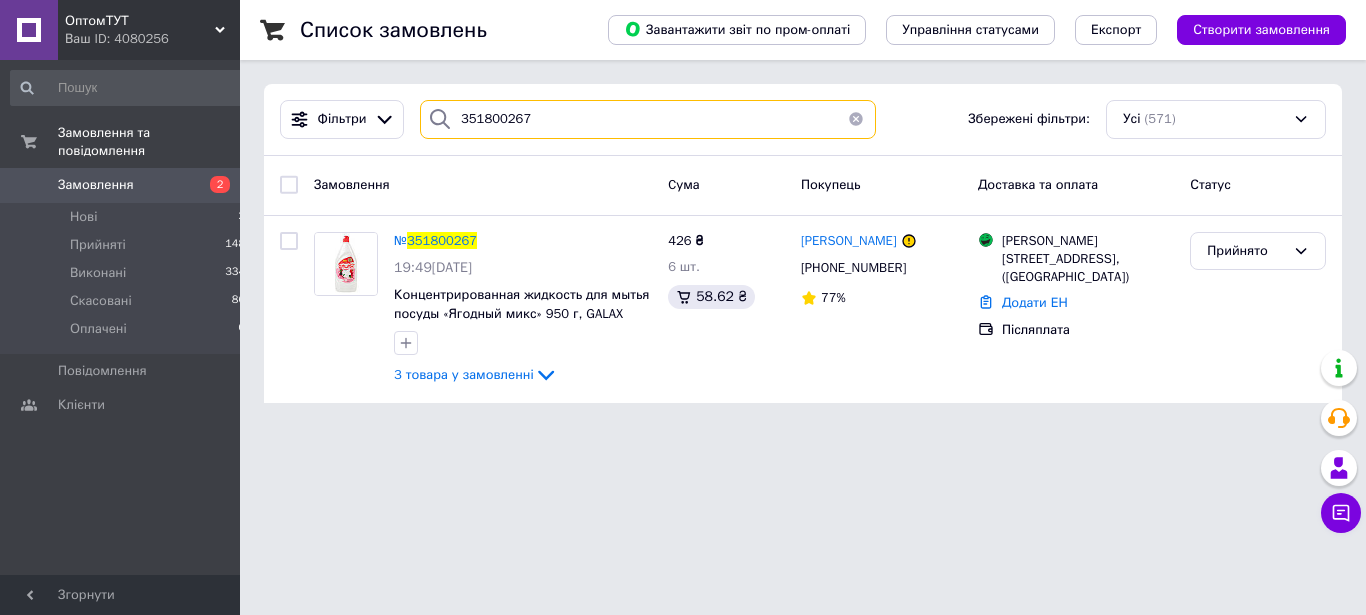 drag, startPoint x: 530, startPoint y: 125, endPoint x: 399, endPoint y: 121, distance: 131.06105 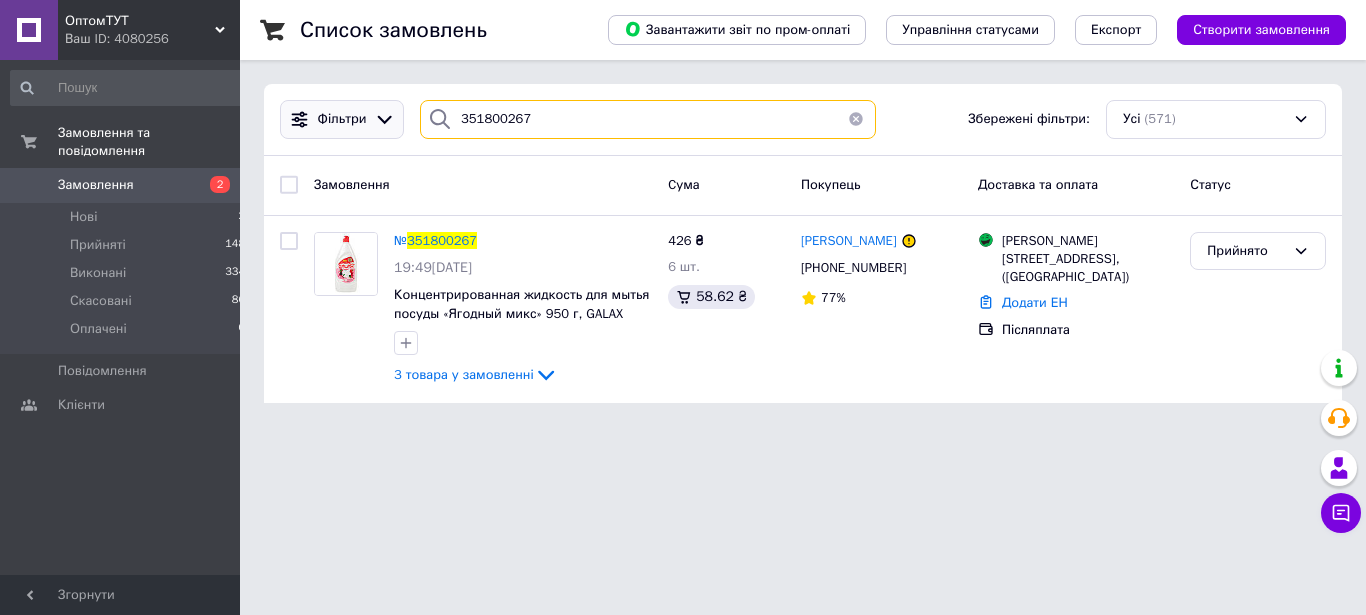 paste on "2019304" 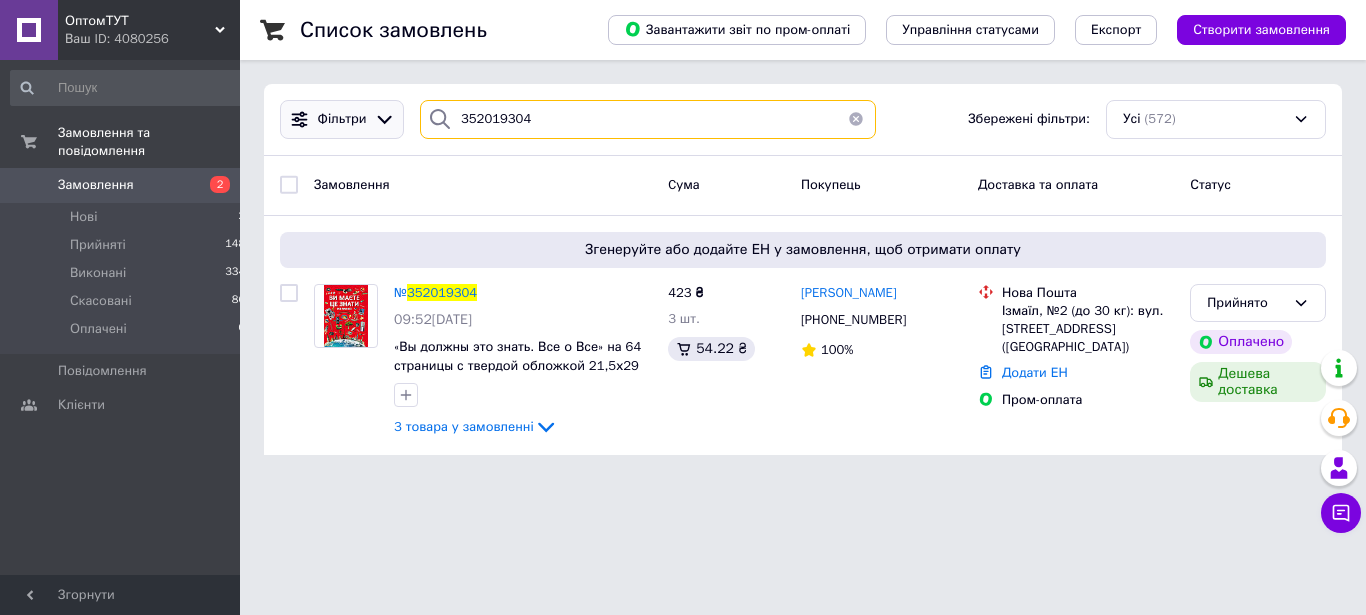 type on "352019304" 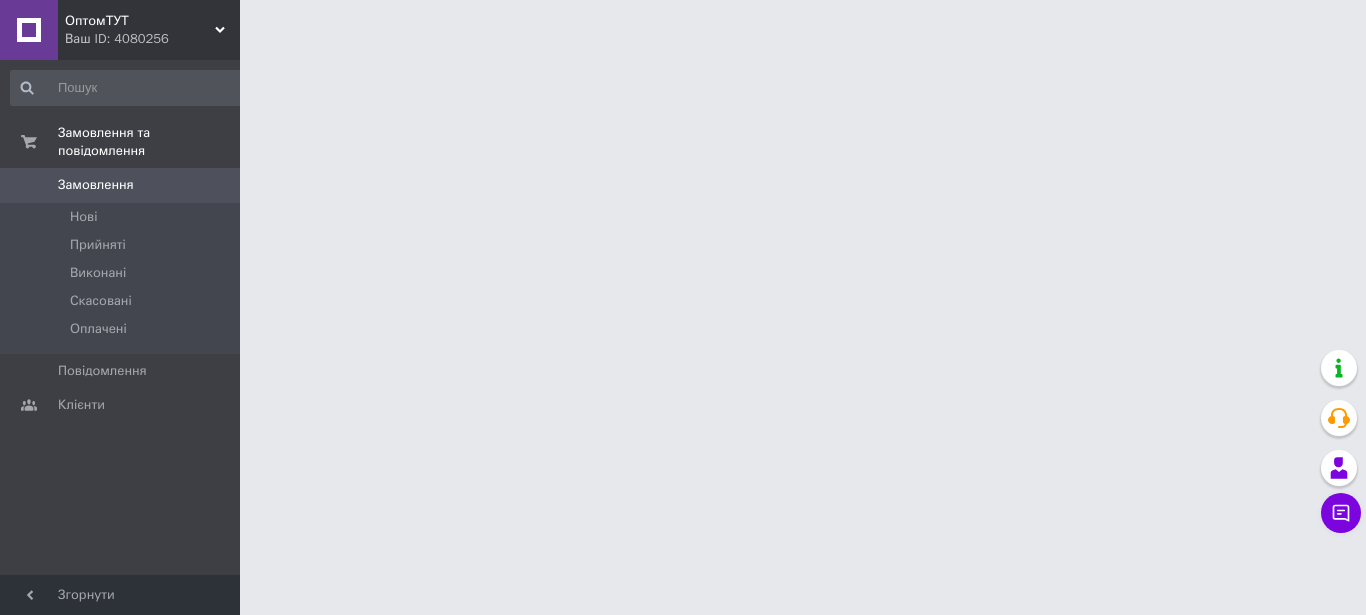 scroll, scrollTop: 0, scrollLeft: 0, axis: both 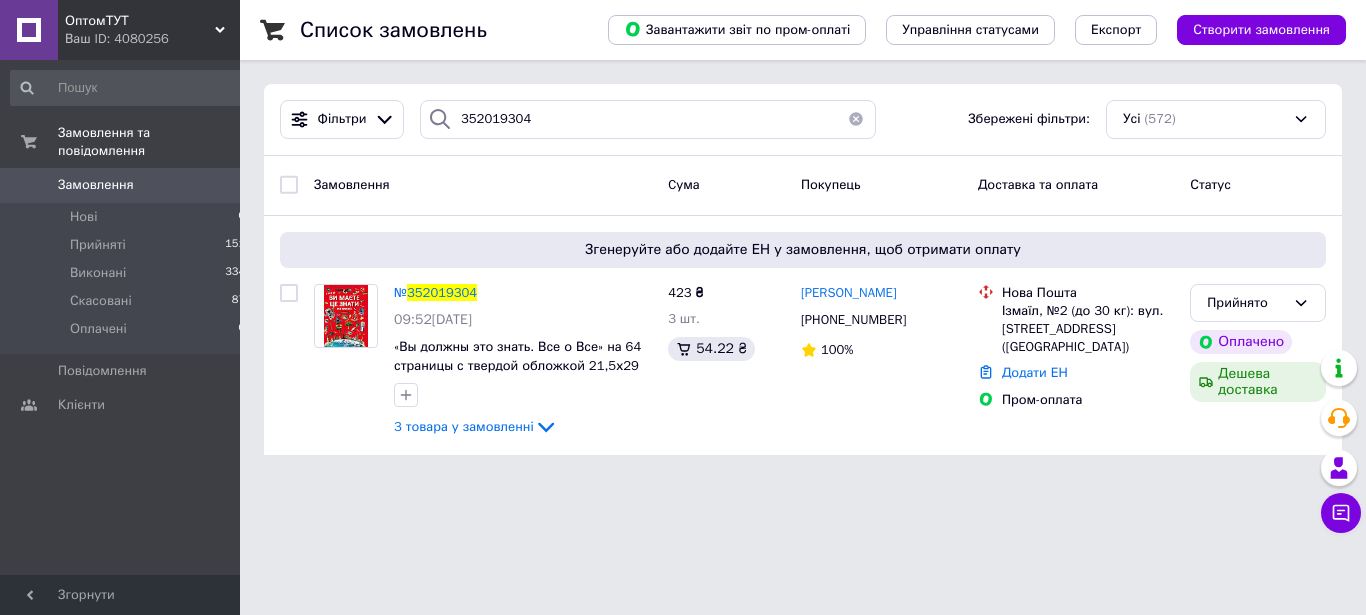 click on "Замовлення та повідомлення Замовлення 0 Нові 0 Прийняті 151 Виконані 334 Скасовані 87 Оплачені 0 Повідомлення 0 Клієнти" at bounding box center [128, 326] 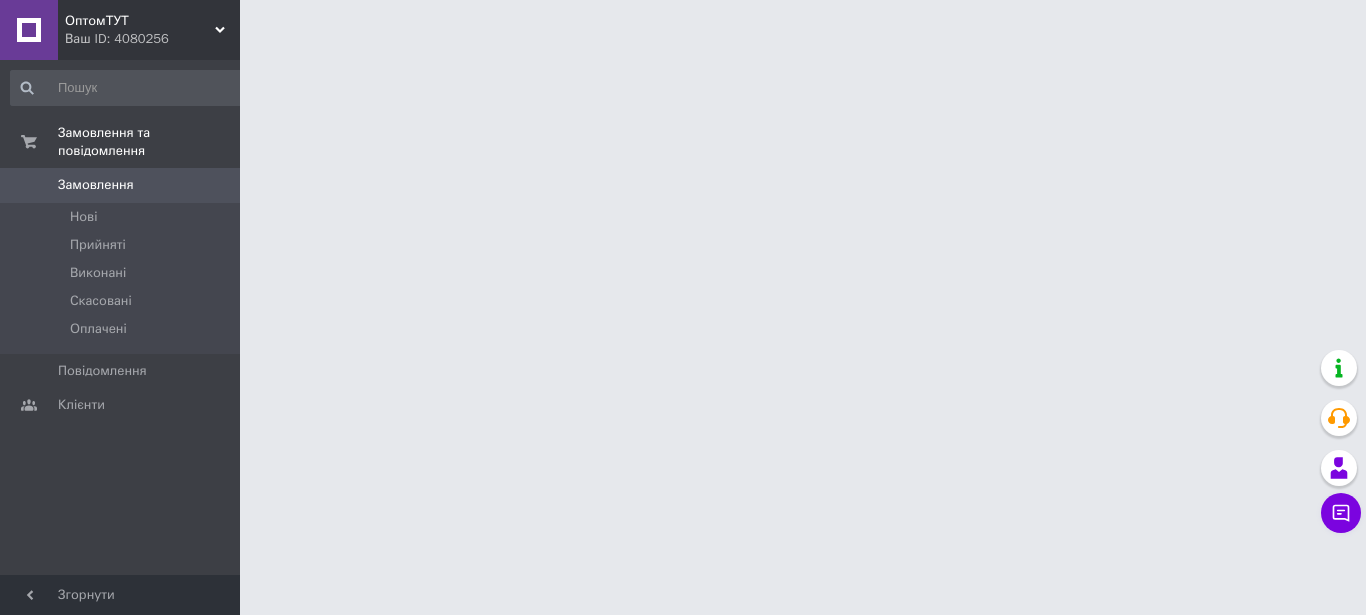 scroll, scrollTop: 0, scrollLeft: 0, axis: both 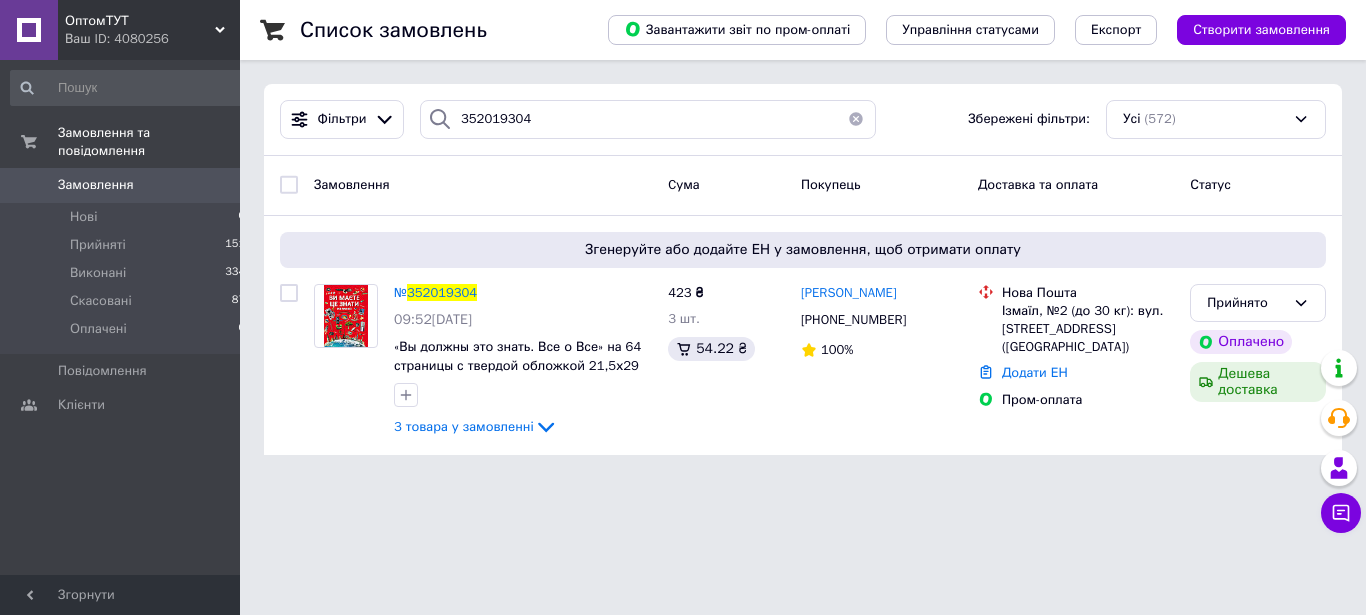 click on "ОптомТУТ" at bounding box center (140, 21) 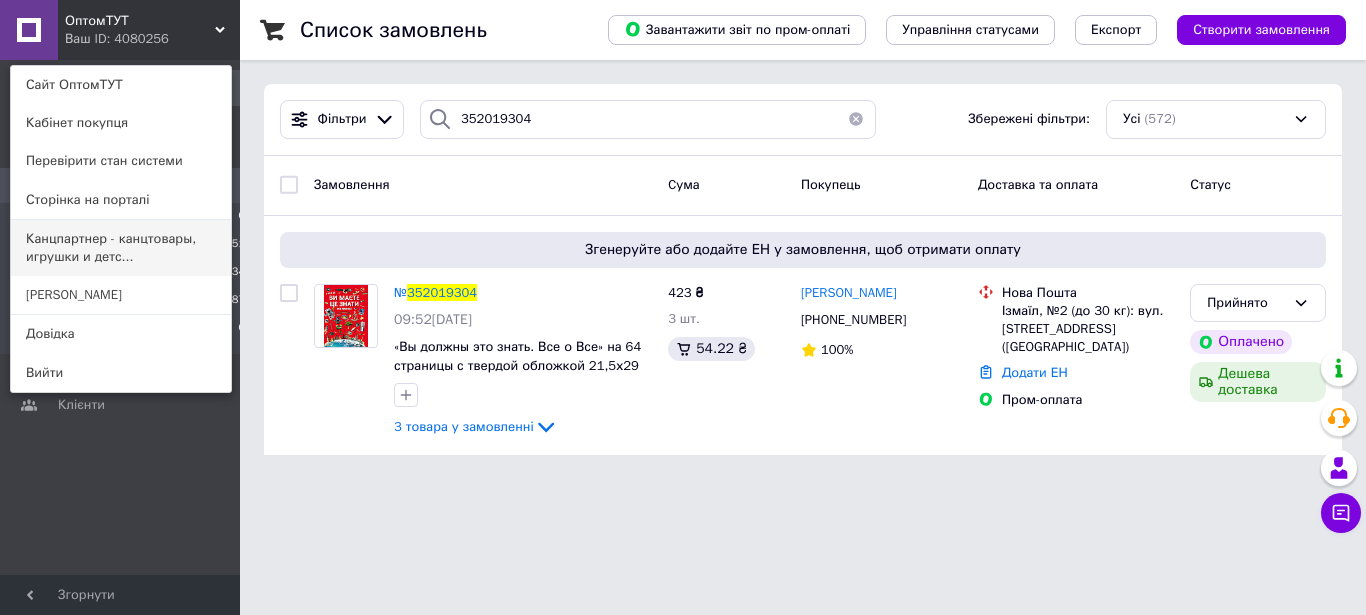 click on "Канцпартнер - канцтовары, игрушки и детс..." at bounding box center [121, 248] 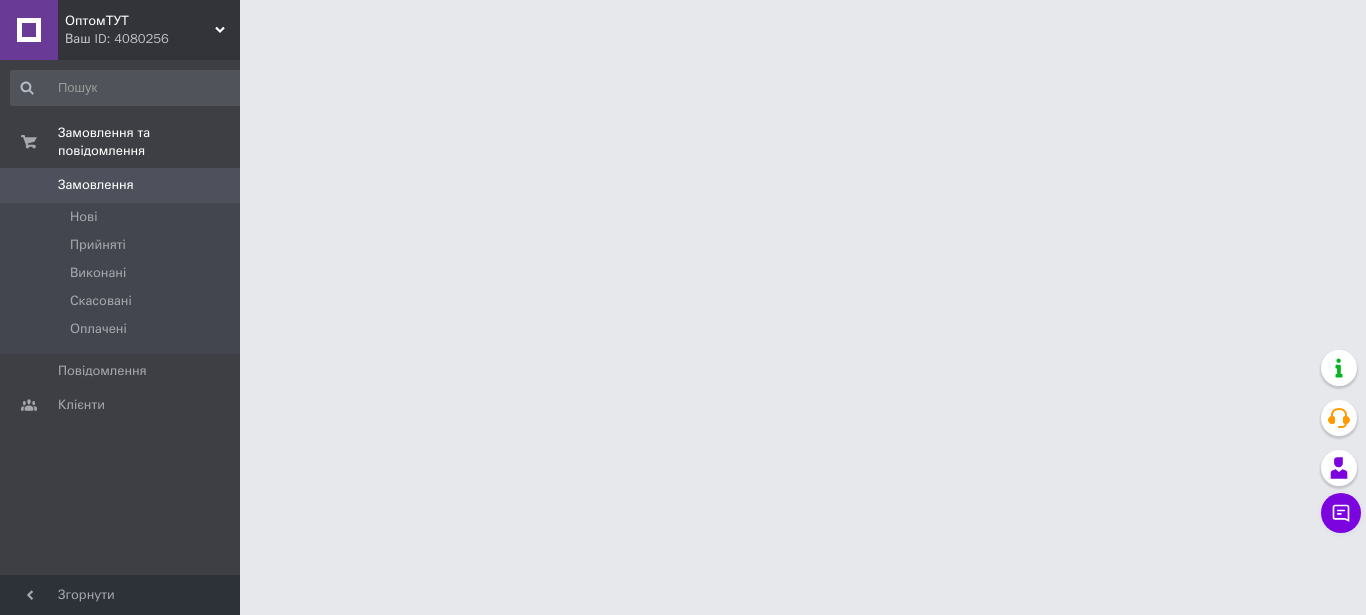 scroll, scrollTop: 0, scrollLeft: 0, axis: both 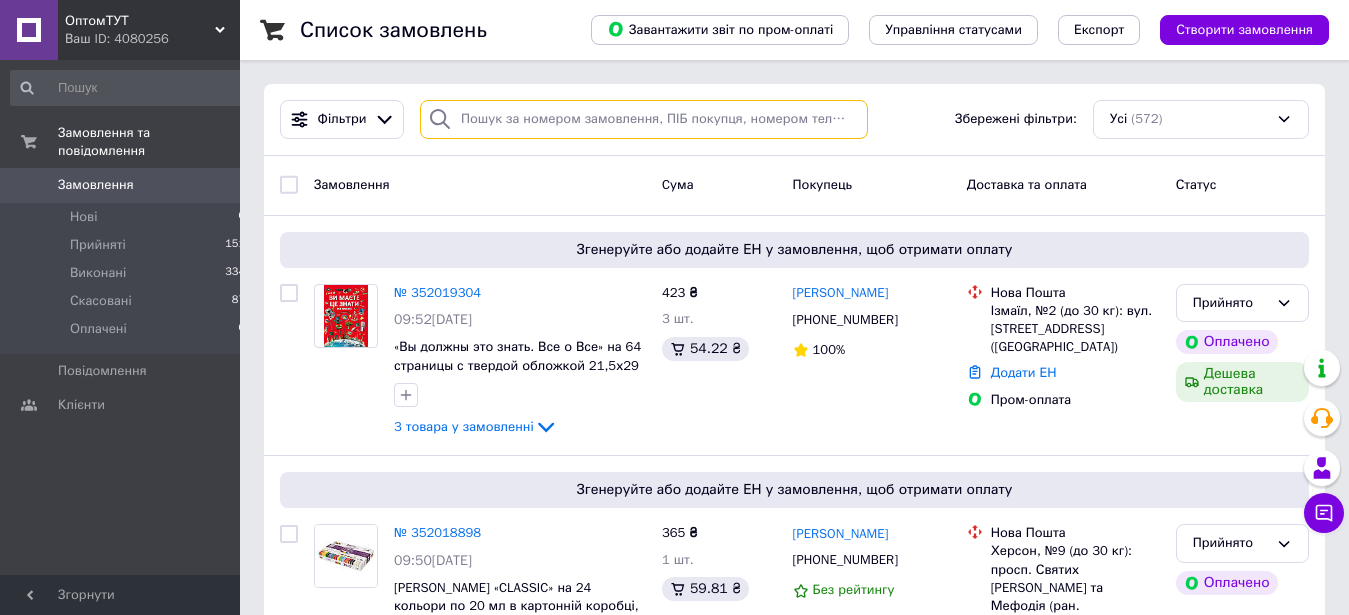 click at bounding box center [644, 119] 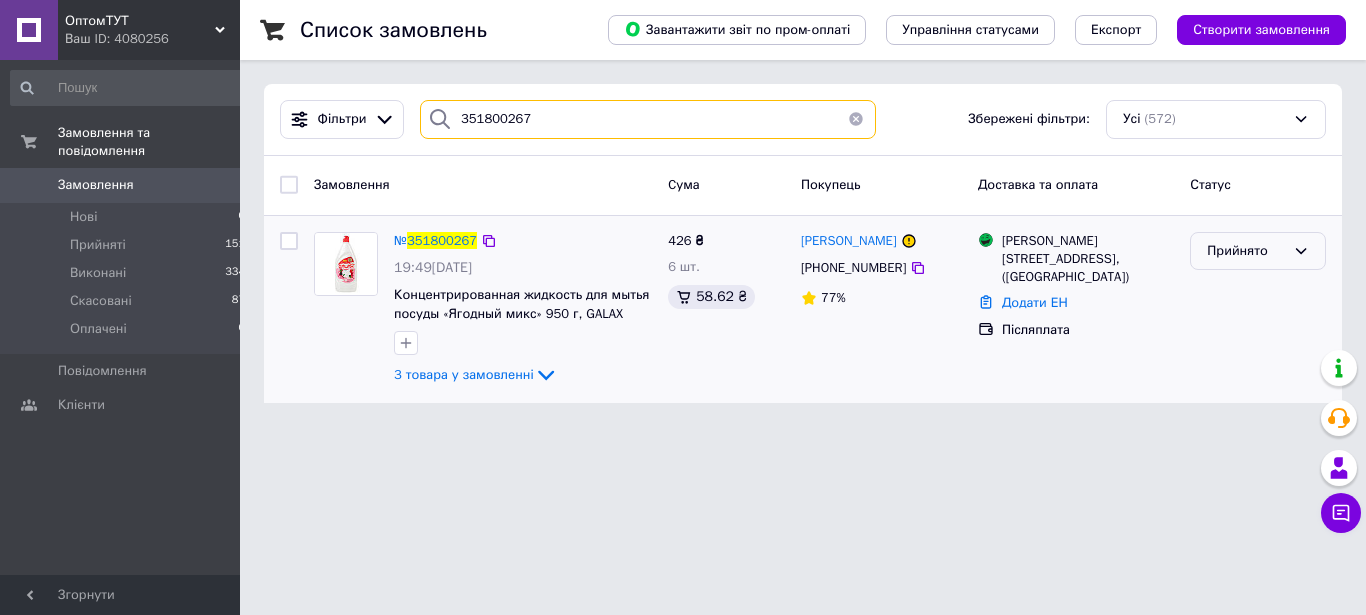 type on "351800267" 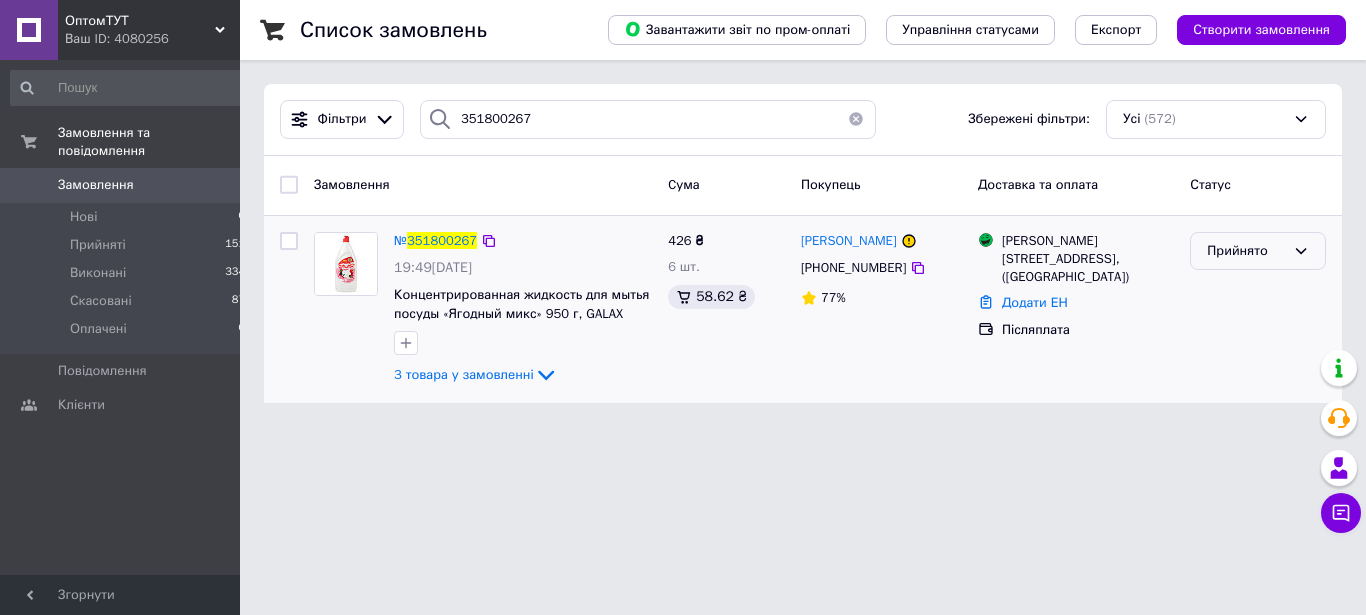 click on "Прийнято" at bounding box center (1258, 251) 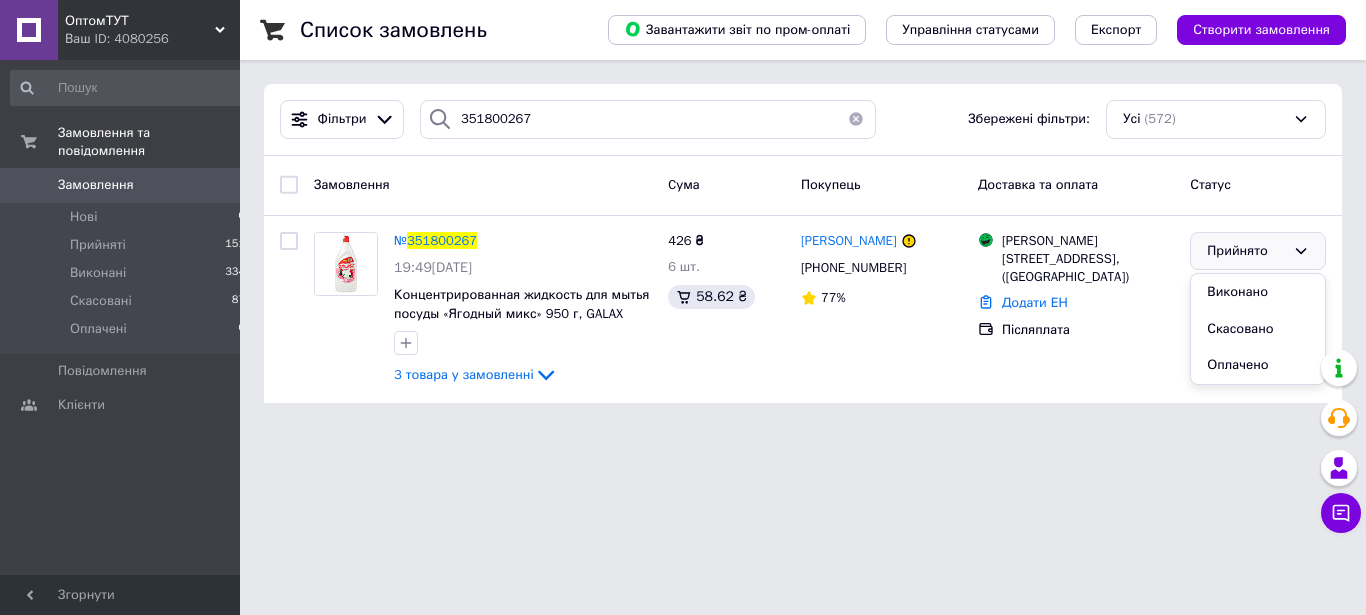 click on "ОптомТУТ Ваш ID: 4080256 Сайт ОптомТУТ Кабінет покупця Перевірити стан системи Сторінка на порталі Канцпартнер - канцтовары, игрушки и детс... [PERSON_NAME] Вийти Замовлення та повідомлення Замовлення 0 Нові 0 Прийняті 151 Виконані 334 Скасовані 87 Оплачені 0 Повідомлення 0 Клієнти Згорнути
Список замовлень   Завантажити звіт по пром-оплаті Управління статусами Експорт Створити замовлення Фільтри 351800267 Збережені фільтри: Усі (572) Замовлення Cума Покупець Доставка та оплата Статус №  351800267" at bounding box center (683, 213) 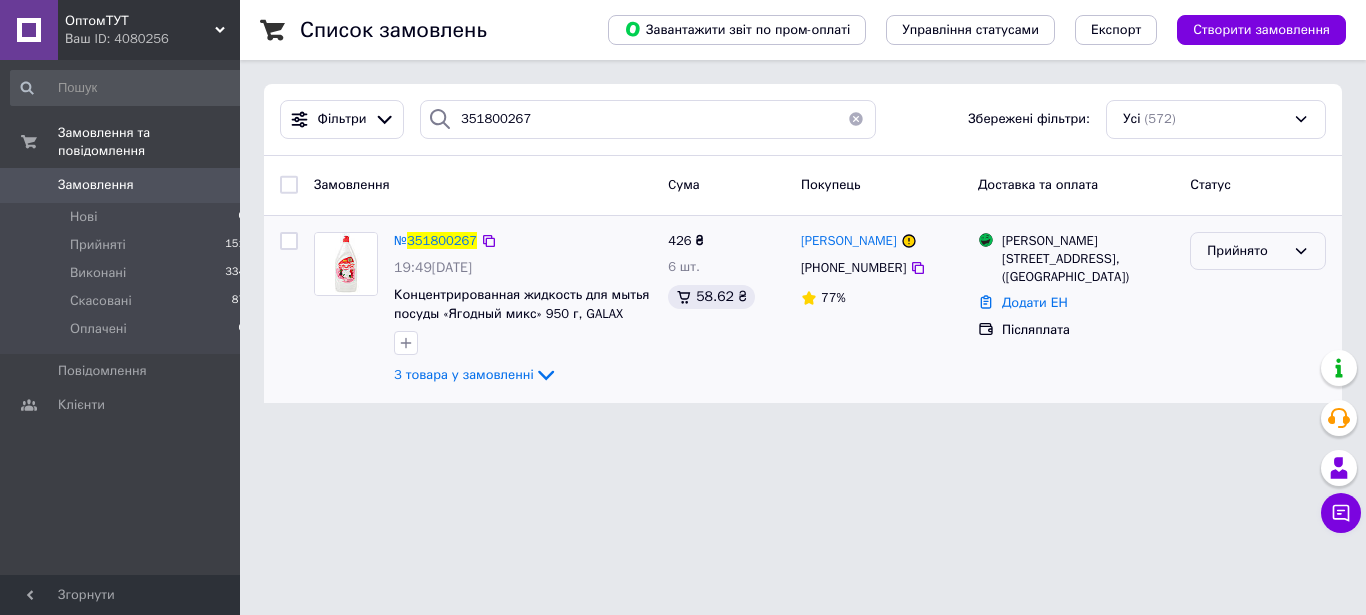 click on "Прийнято" at bounding box center [1246, 251] 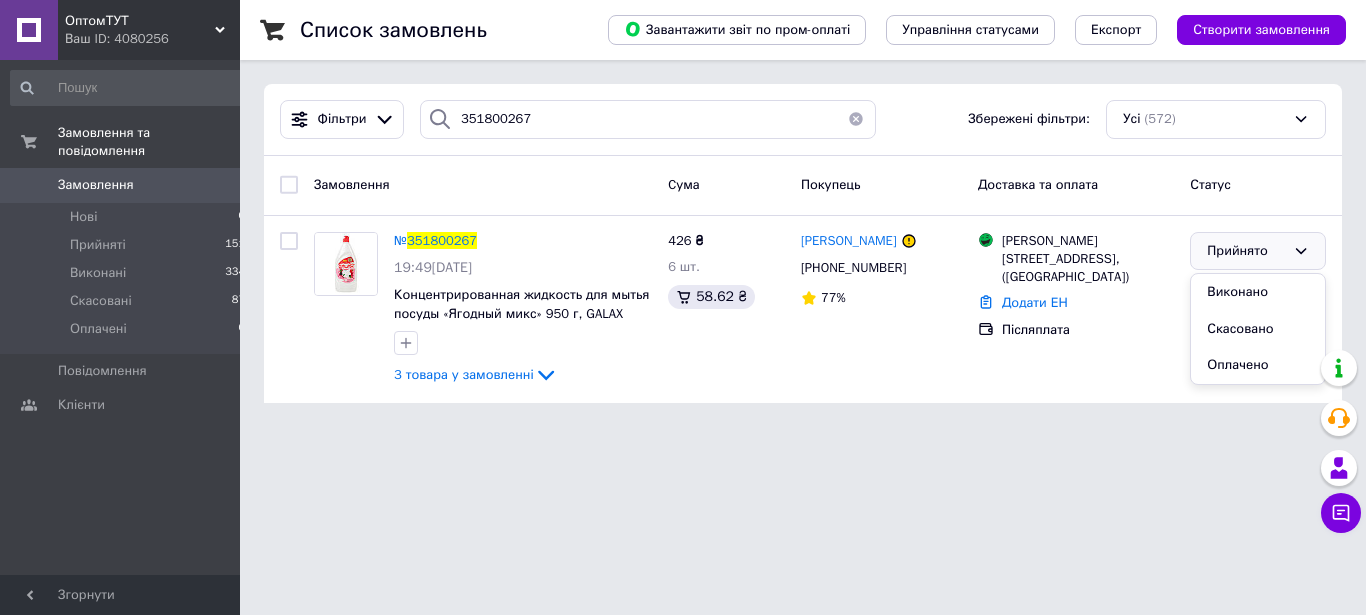 click on "ОптомТУТ Ваш ID: 4080256 Сайт ОптомТУТ Кабінет покупця Перевірити стан системи Сторінка на порталі Канцпартнер - канцтовары, игрушки и детс... [PERSON_NAME] Вийти Замовлення та повідомлення Замовлення 0 Нові 0 Прийняті 151 Виконані 334 Скасовані 87 Оплачені 0 Повідомлення 0 Клієнти Згорнути
Список замовлень   Завантажити звіт по пром-оплаті Управління статусами Експорт Створити замовлення Фільтри 351800267 Збережені фільтри: Усі (572) Замовлення Cума Покупець Доставка та оплата Статус №  351800267" at bounding box center (683, 213) 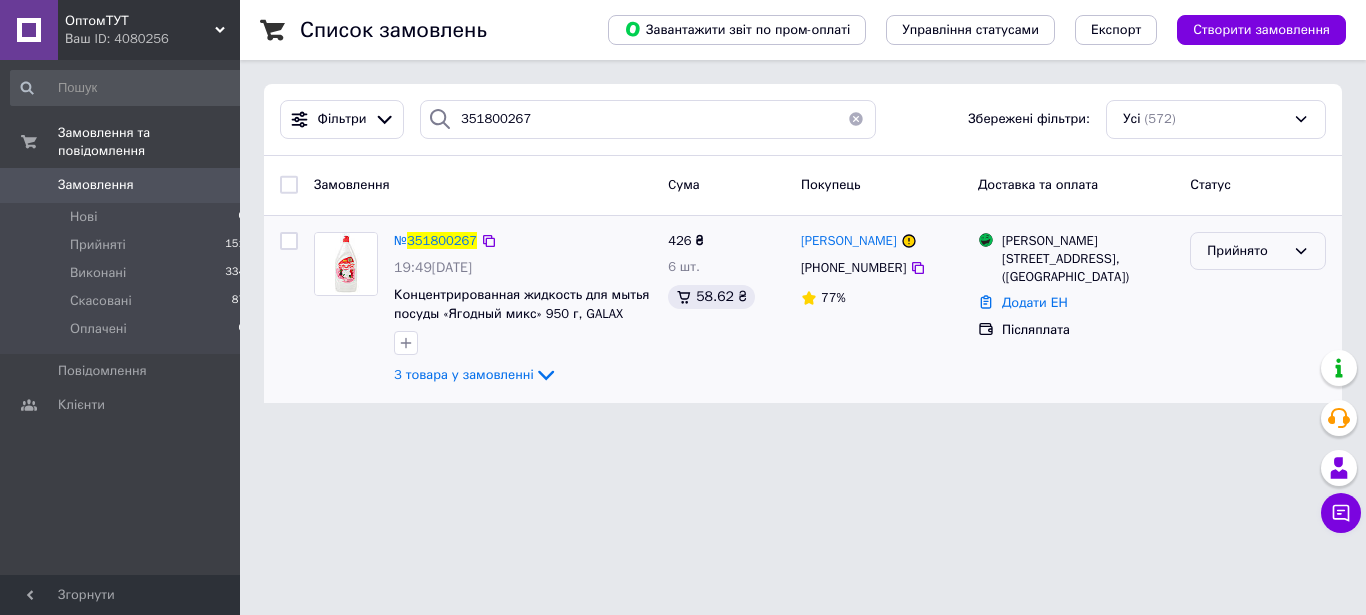 click on "Прийнято" at bounding box center [1246, 251] 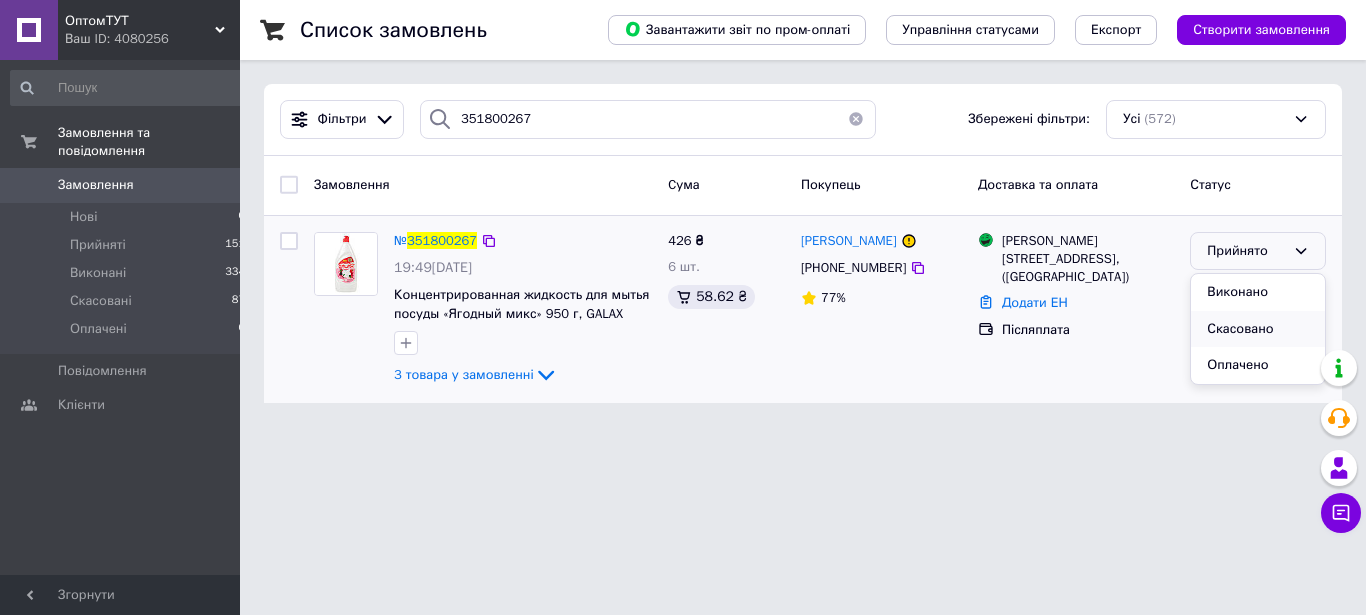 click on "Скасовано" at bounding box center (1258, 329) 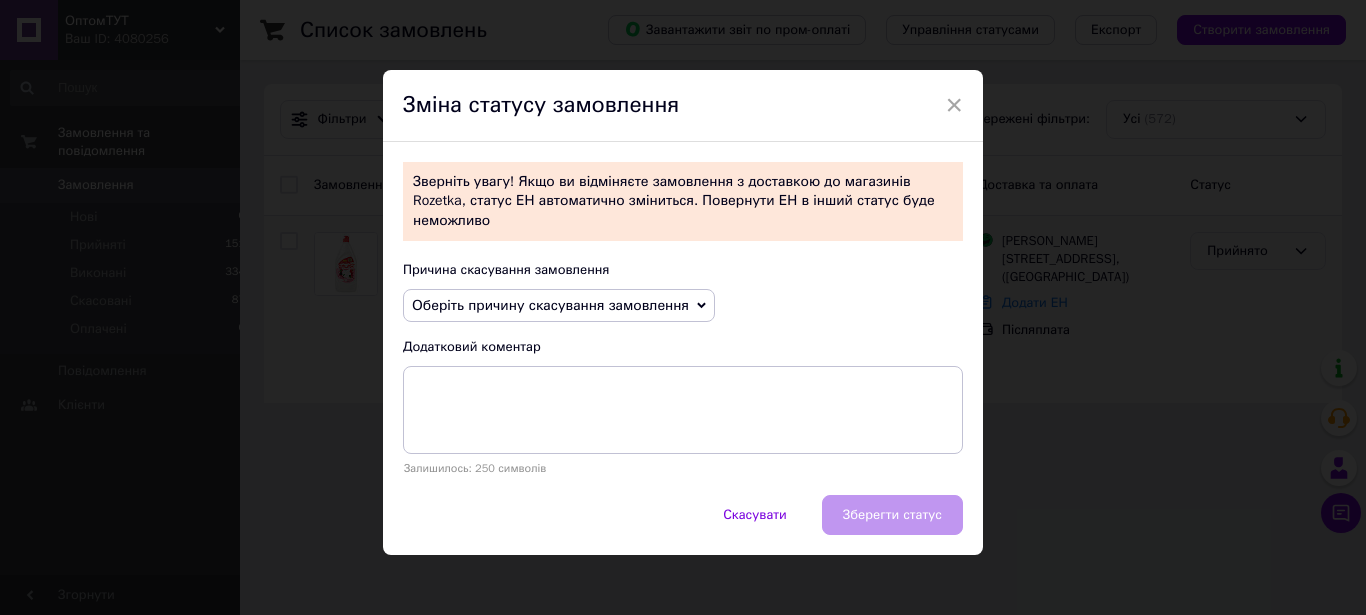 click on "Оберіть причину скасування замовлення" at bounding box center [550, 305] 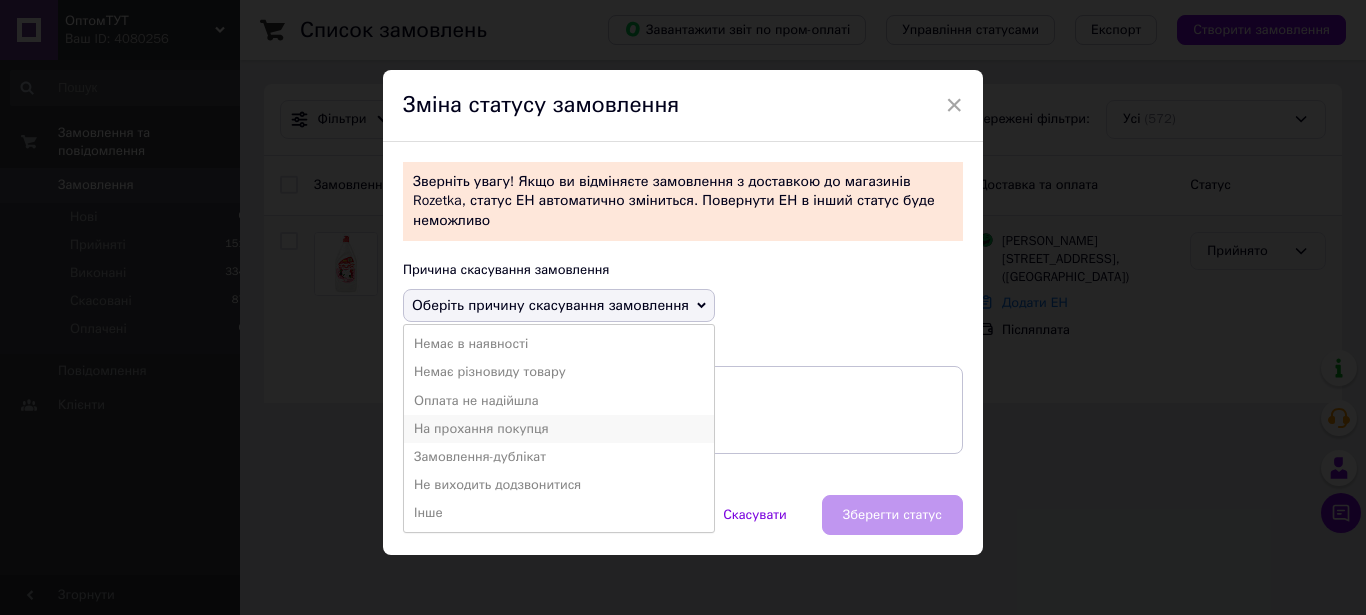 click on "На прохання покупця" at bounding box center (559, 429) 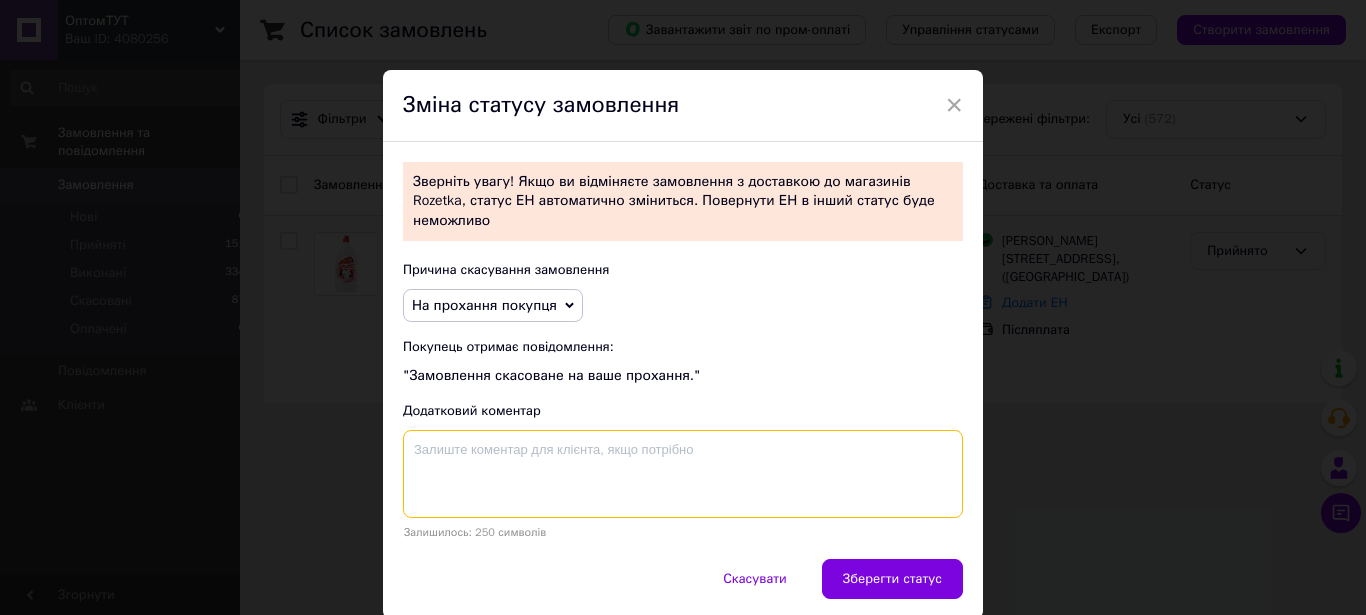 click at bounding box center [683, 474] 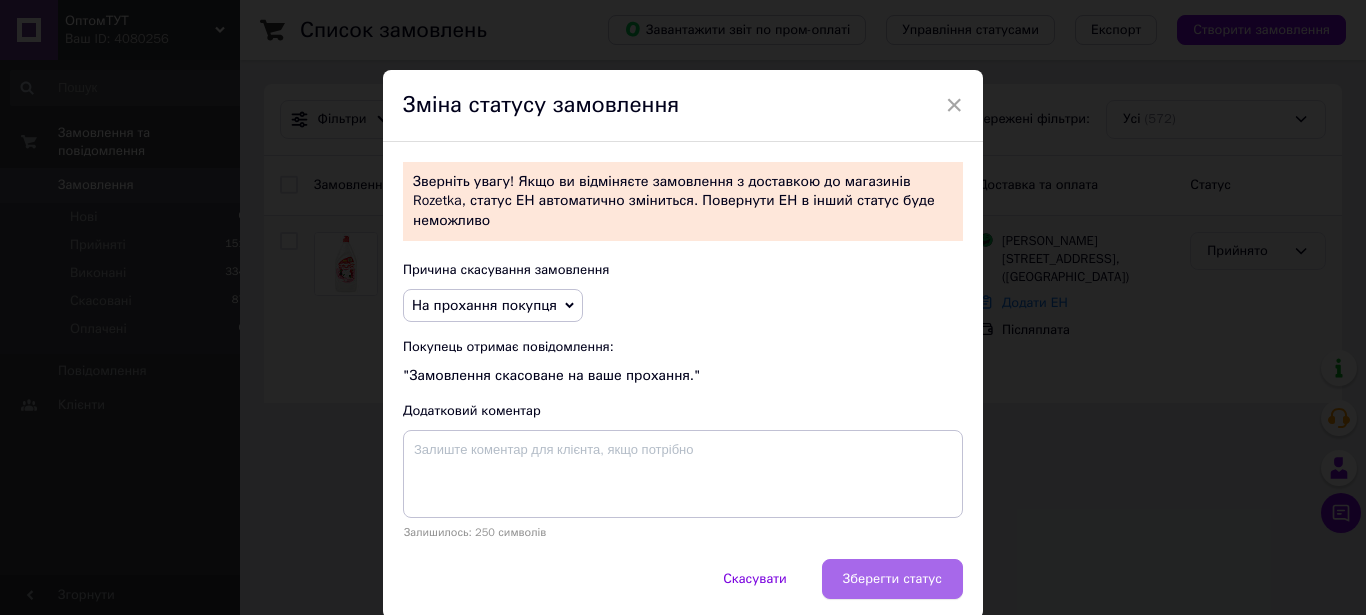 click on "Зберегти статус" at bounding box center (892, 579) 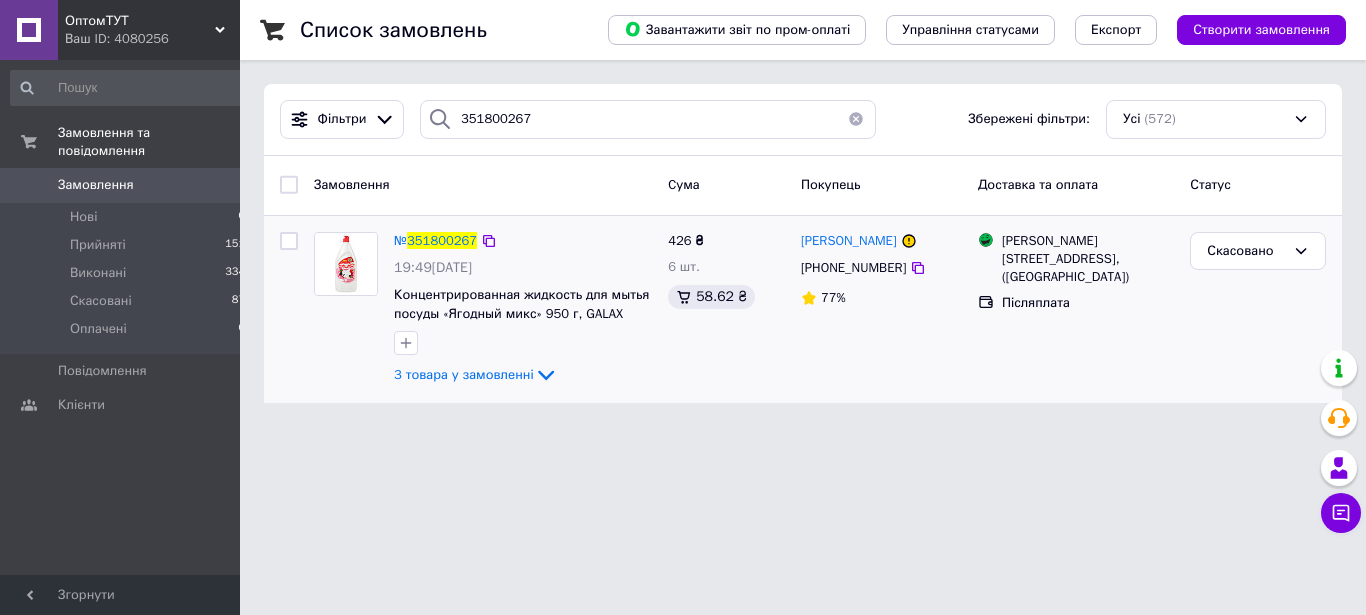 click on "Ваш ID: 4080256" at bounding box center [152, 39] 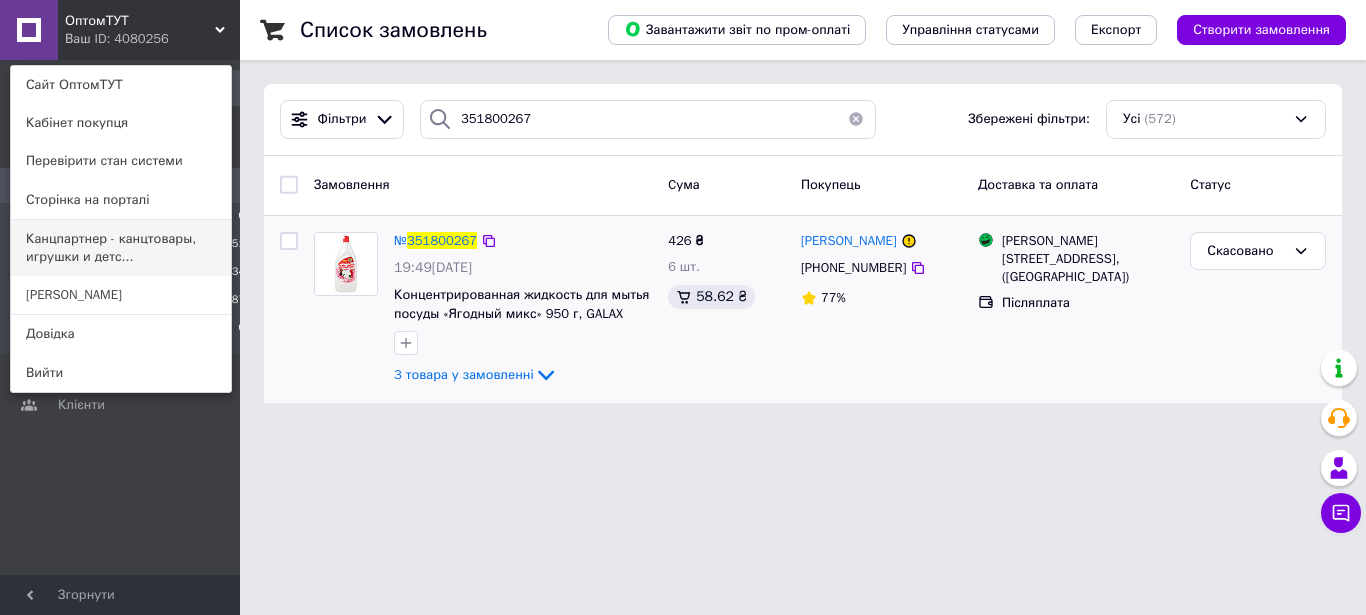 click on "Канцпартнер - канцтовары, игрушки и детс..." at bounding box center (121, 248) 